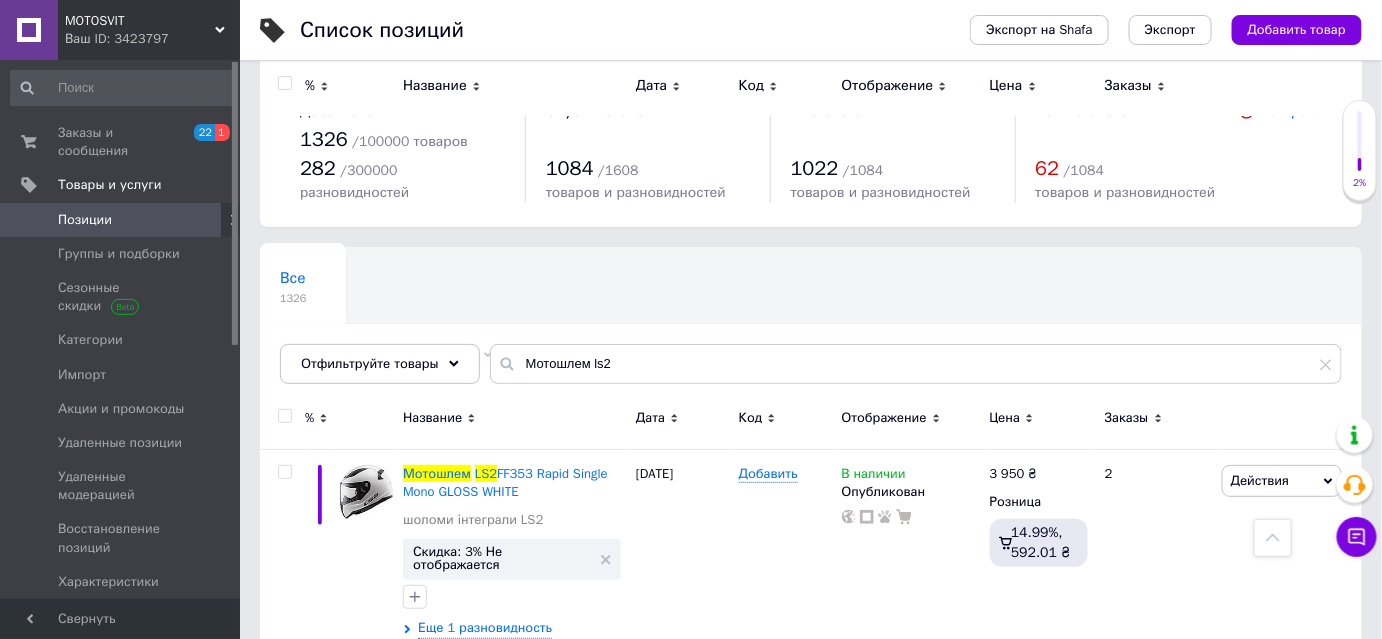scroll, scrollTop: 0, scrollLeft: 0, axis: both 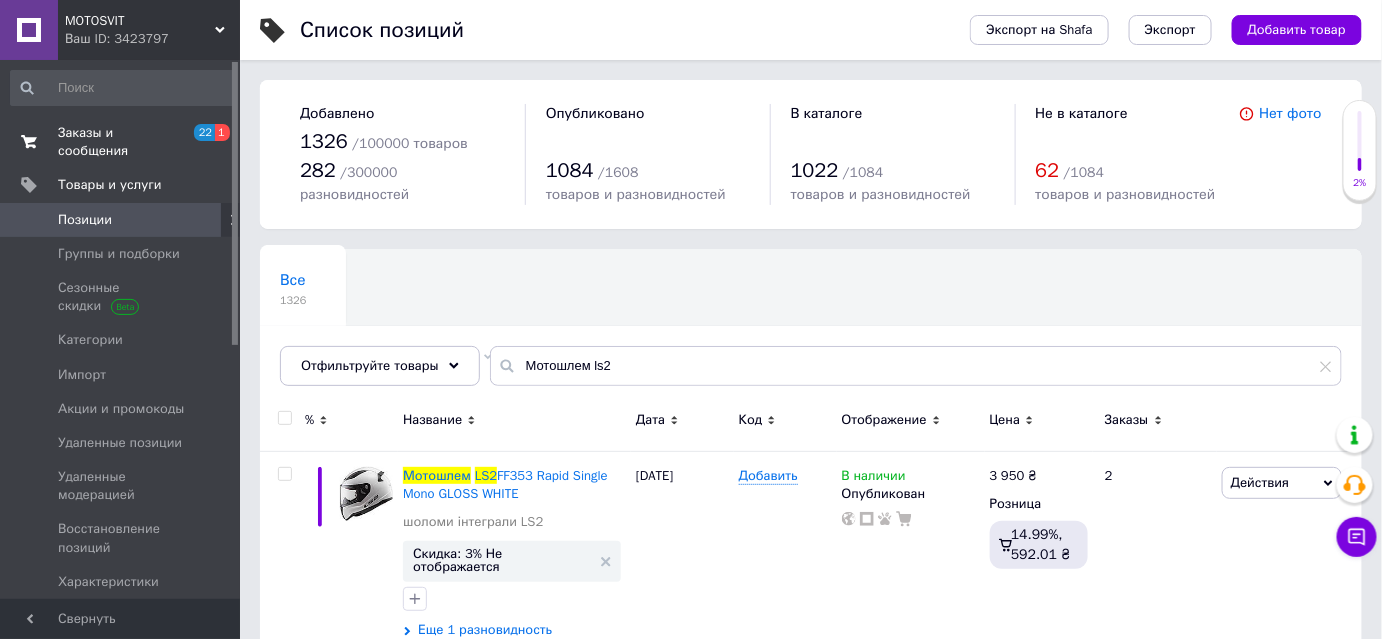 click on "Заказы и сообщения" at bounding box center (121, 142) 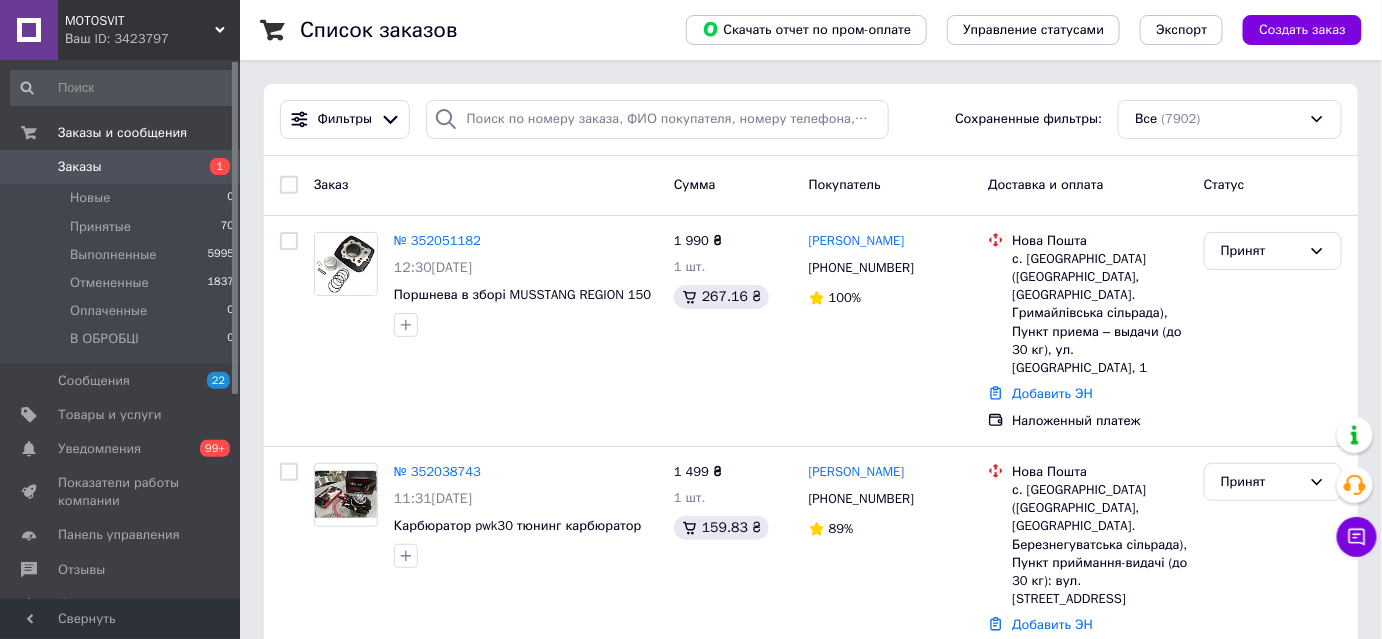 click on "Заказы" at bounding box center [121, 167] 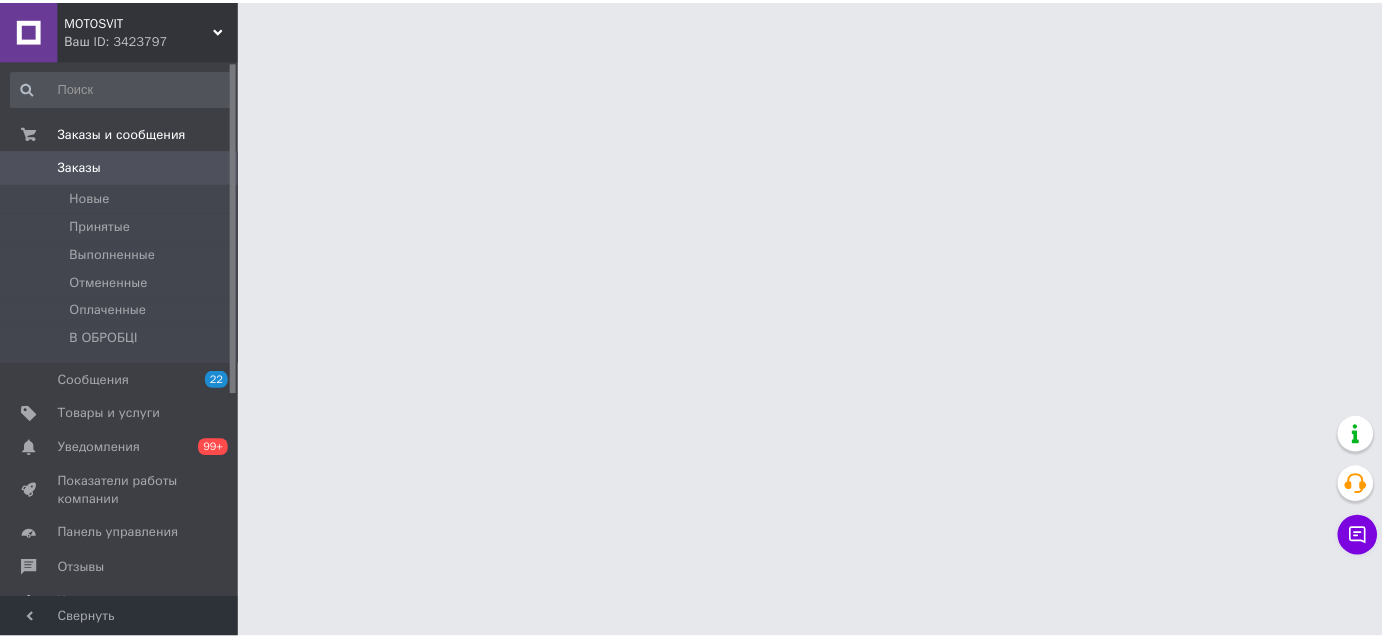 scroll, scrollTop: 0, scrollLeft: 0, axis: both 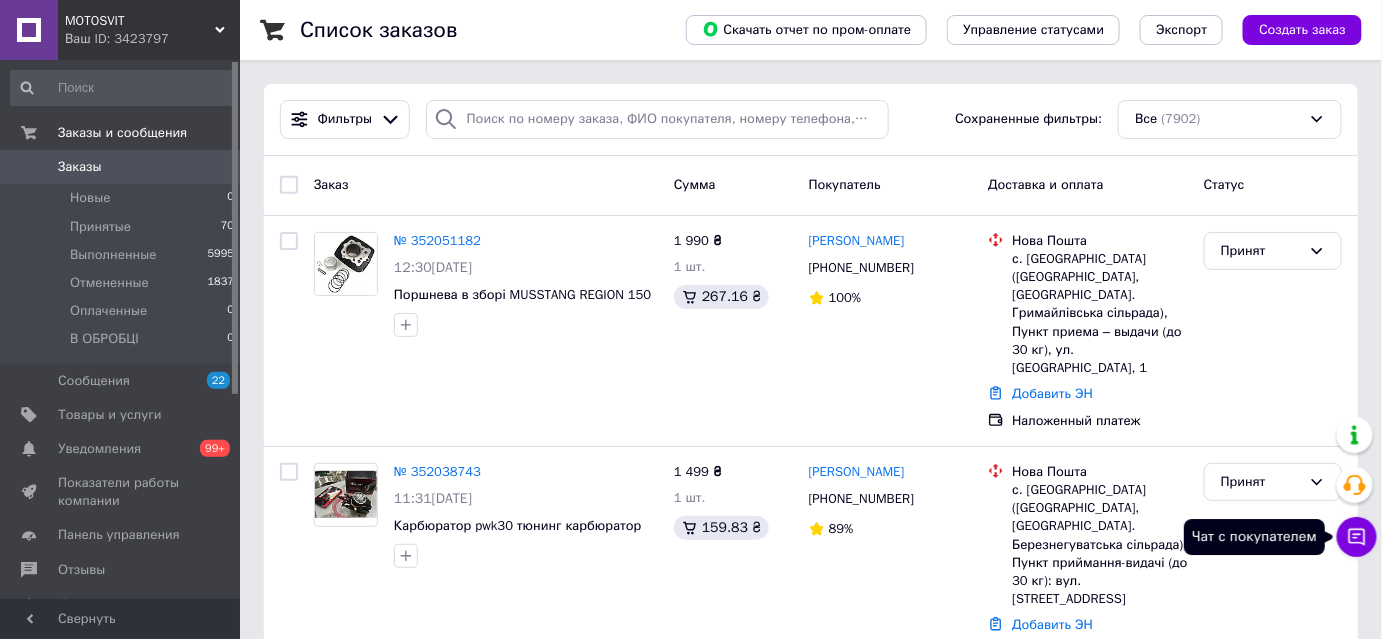 click 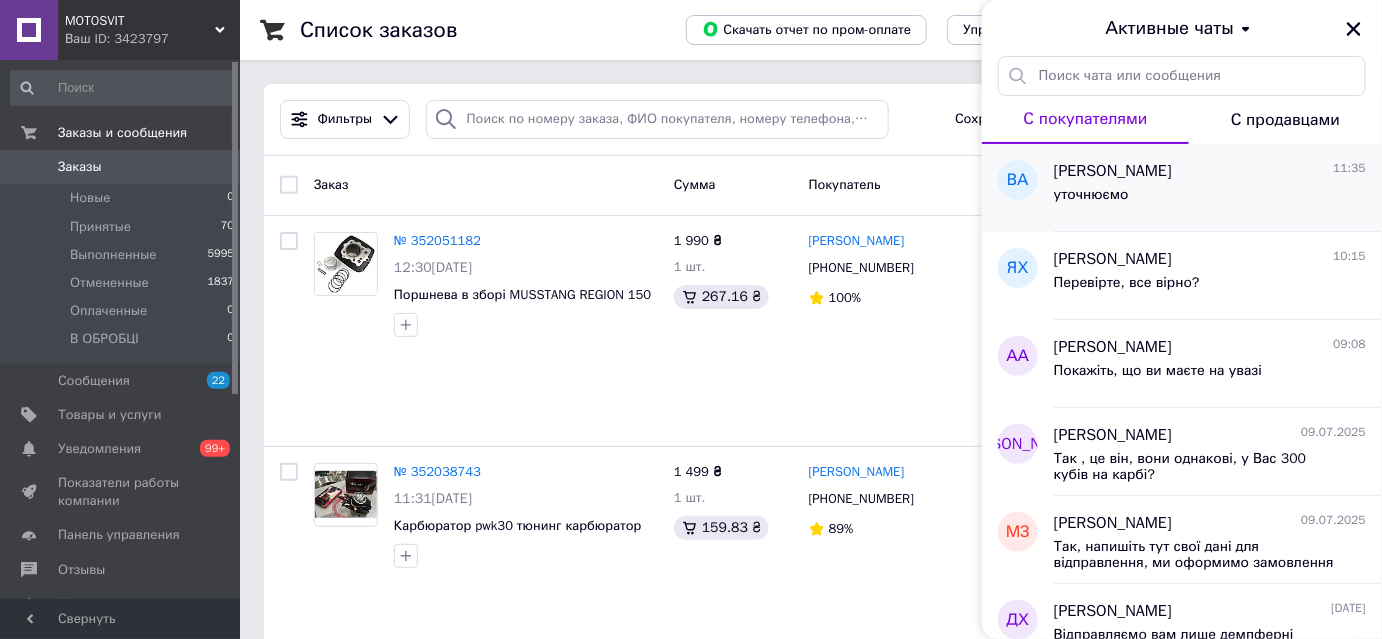 click on "уточнюємо" at bounding box center [1210, 199] 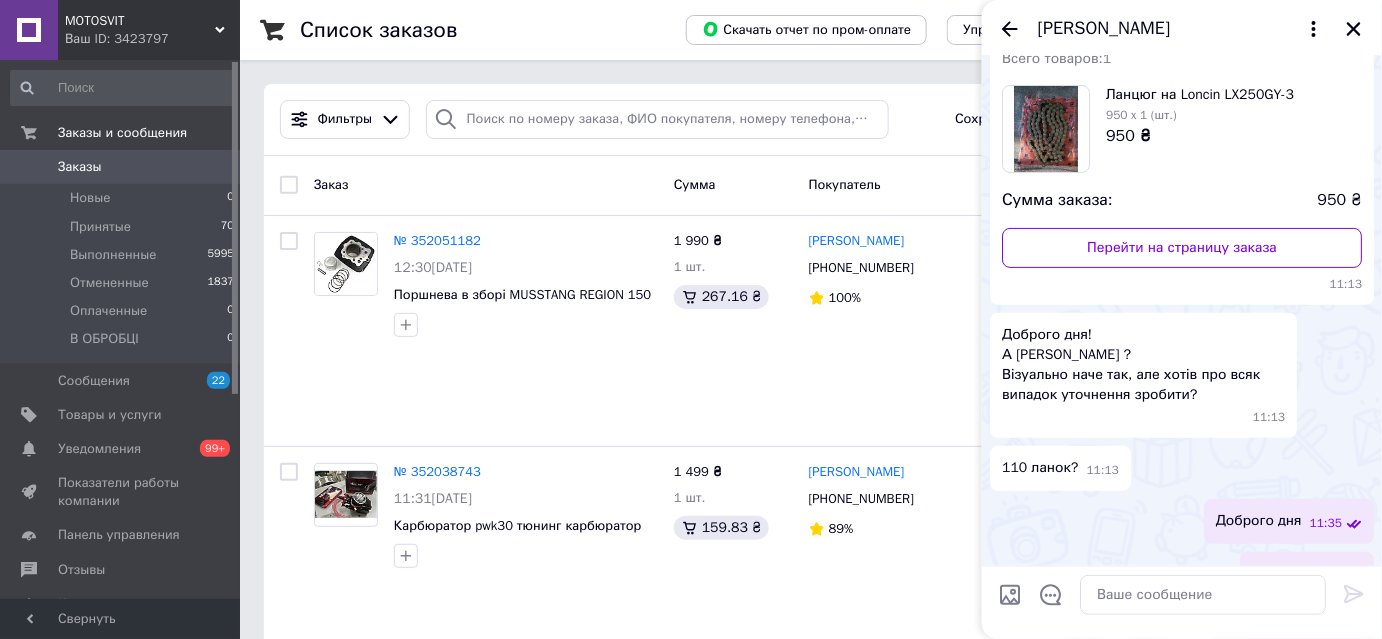 scroll, scrollTop: 189, scrollLeft: 0, axis: vertical 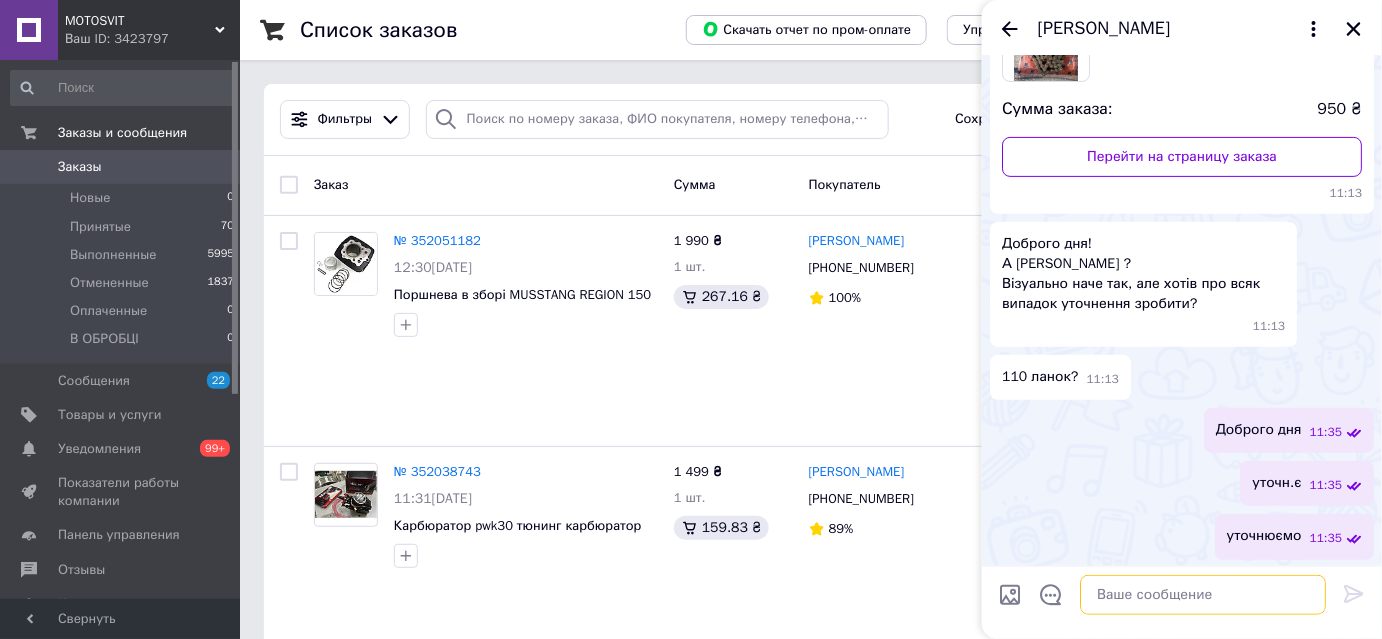 click at bounding box center [1203, 595] 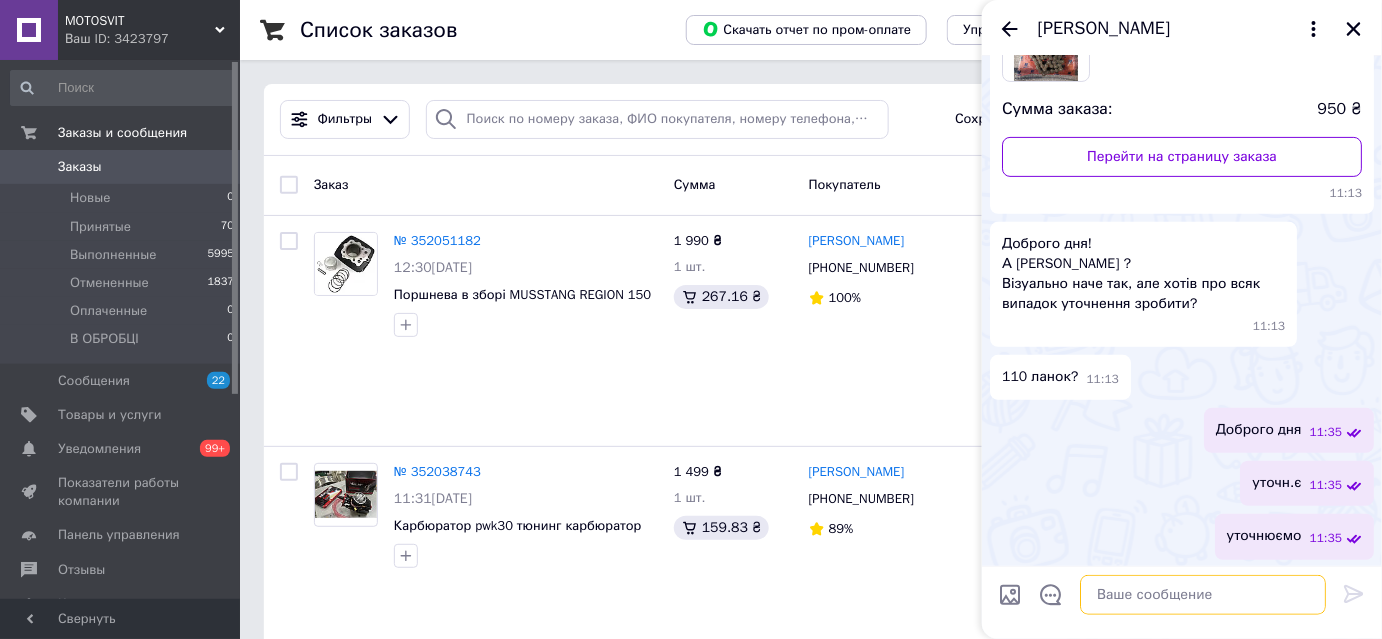 paste on "Ланцюг не сальниковий, звичайний" 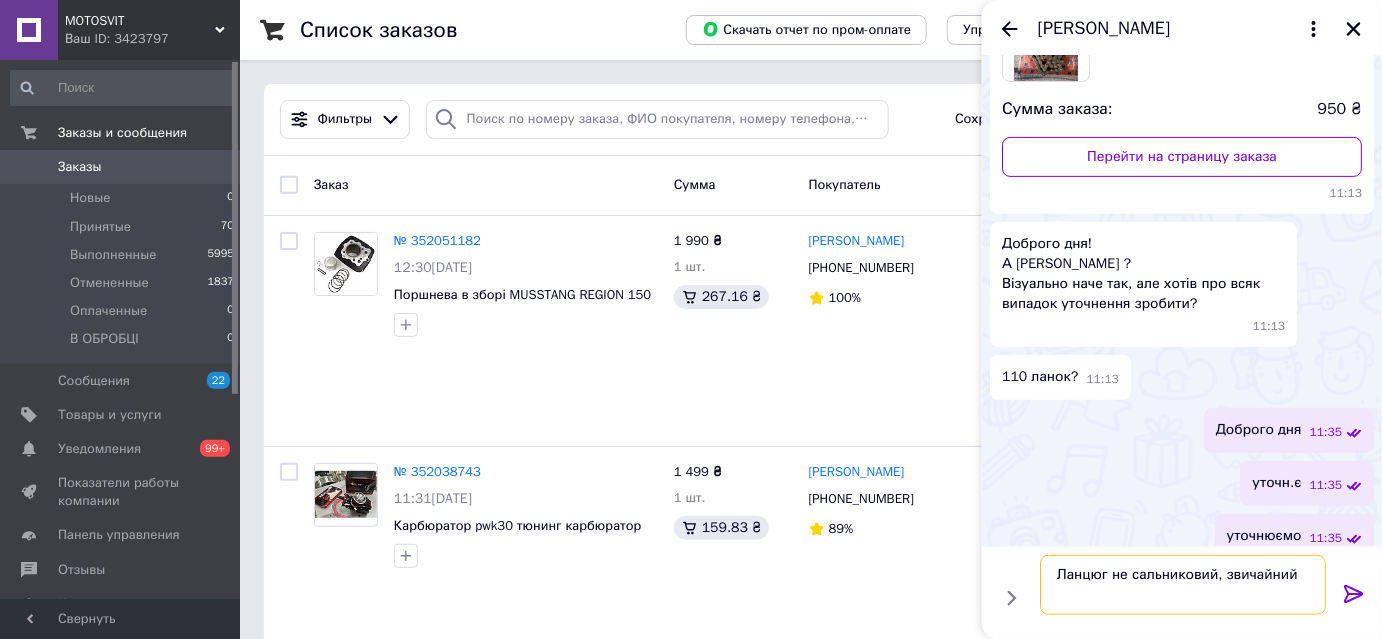 type 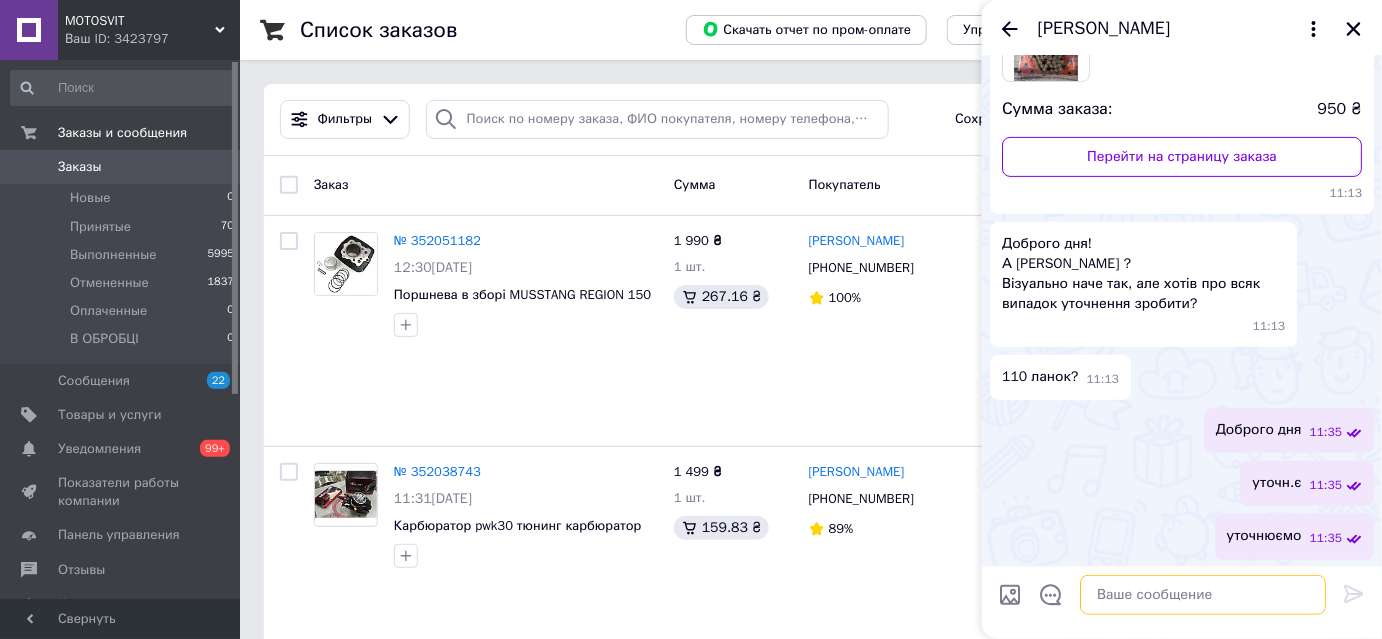scroll, scrollTop: 262, scrollLeft: 0, axis: vertical 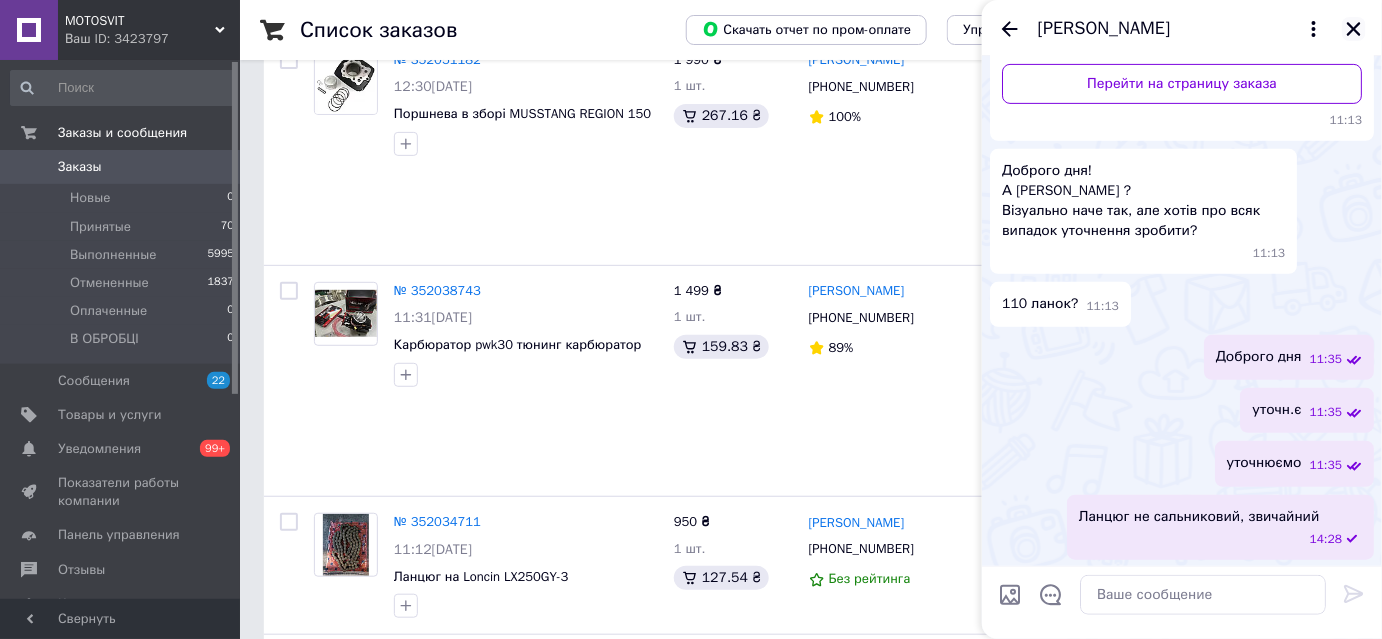 click 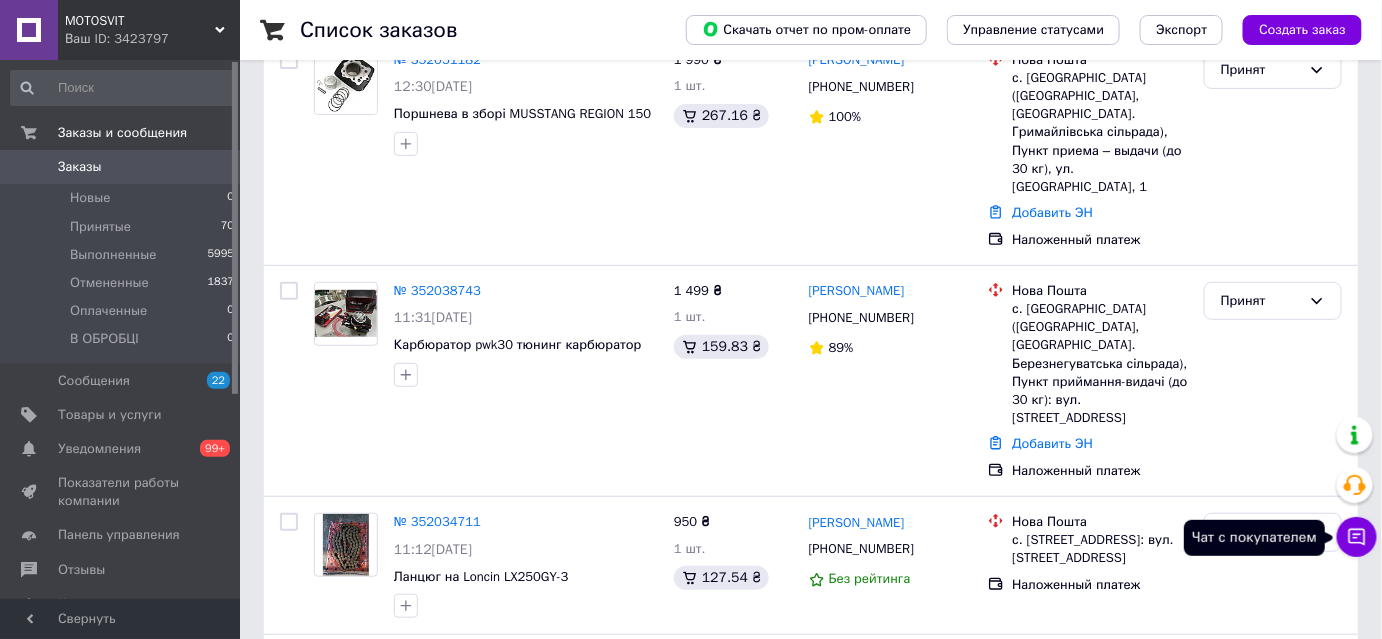 click 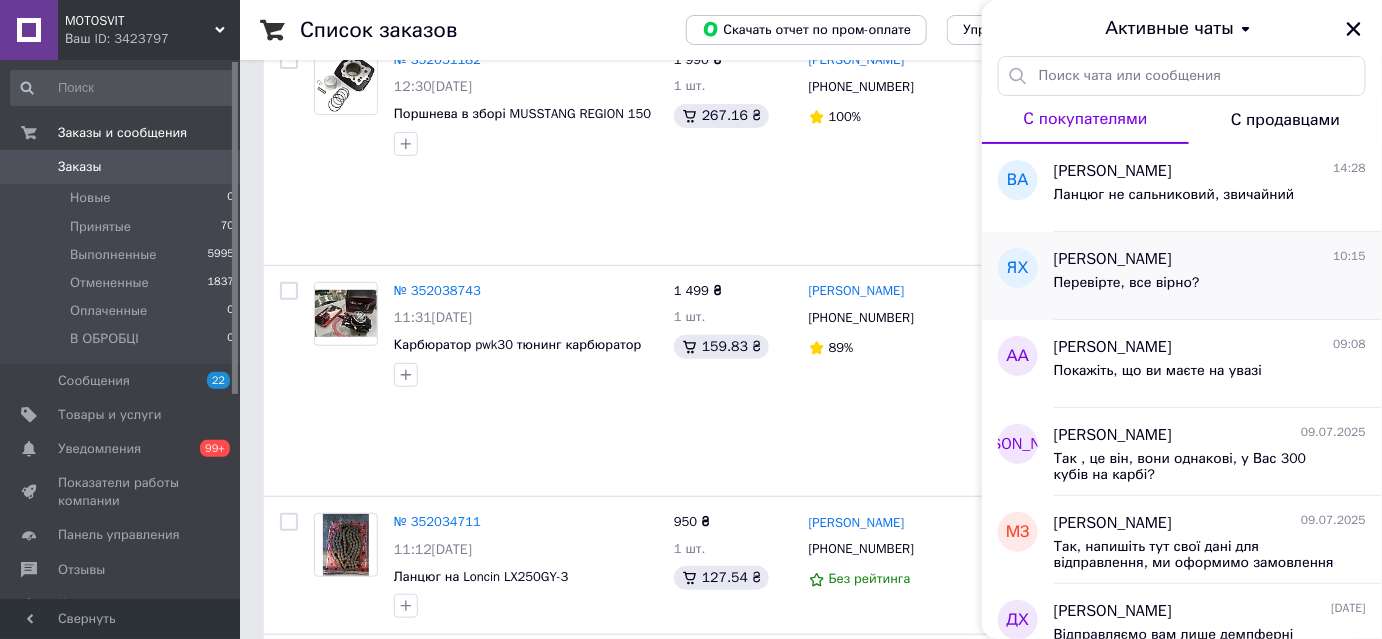 click on "Перевірте, все вірно?" at bounding box center [1210, 287] 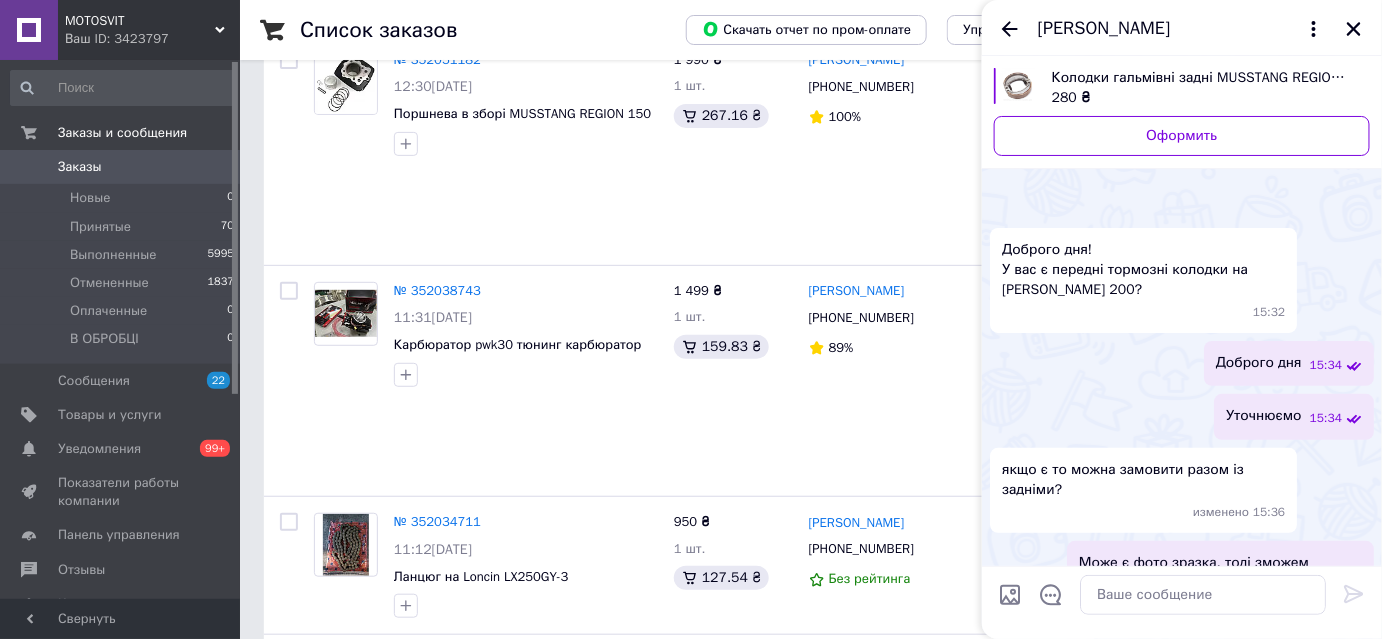 scroll, scrollTop: 2274, scrollLeft: 0, axis: vertical 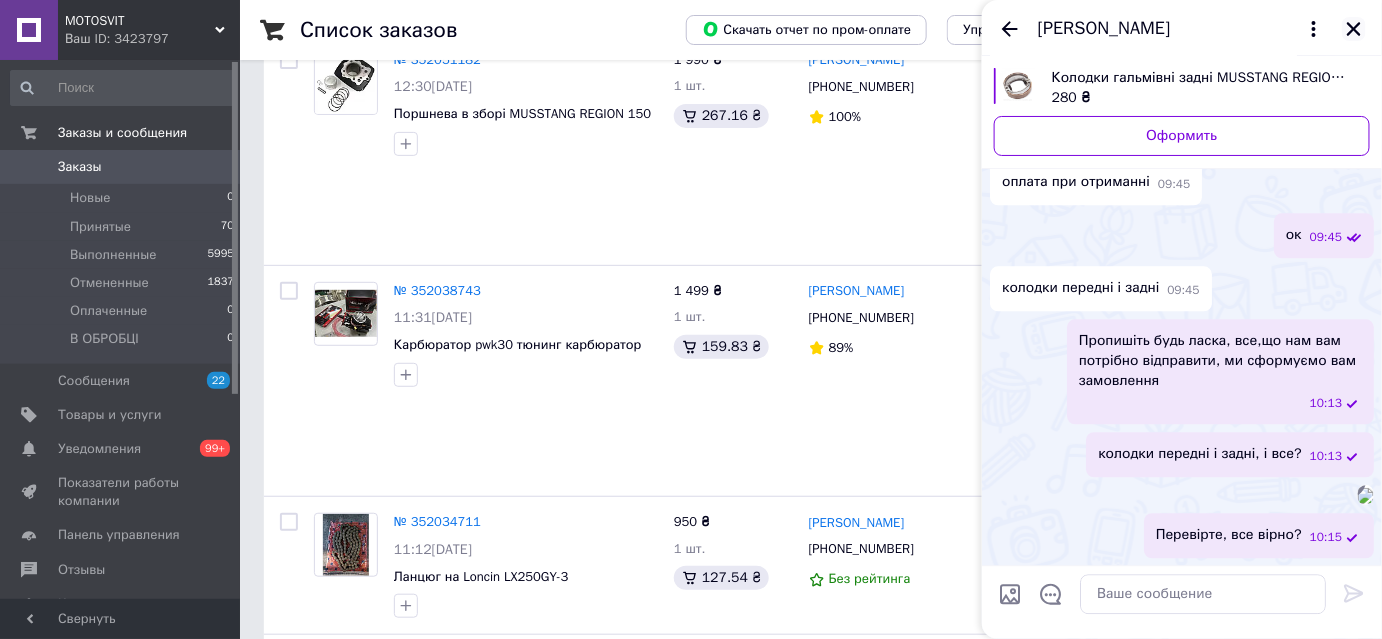 click 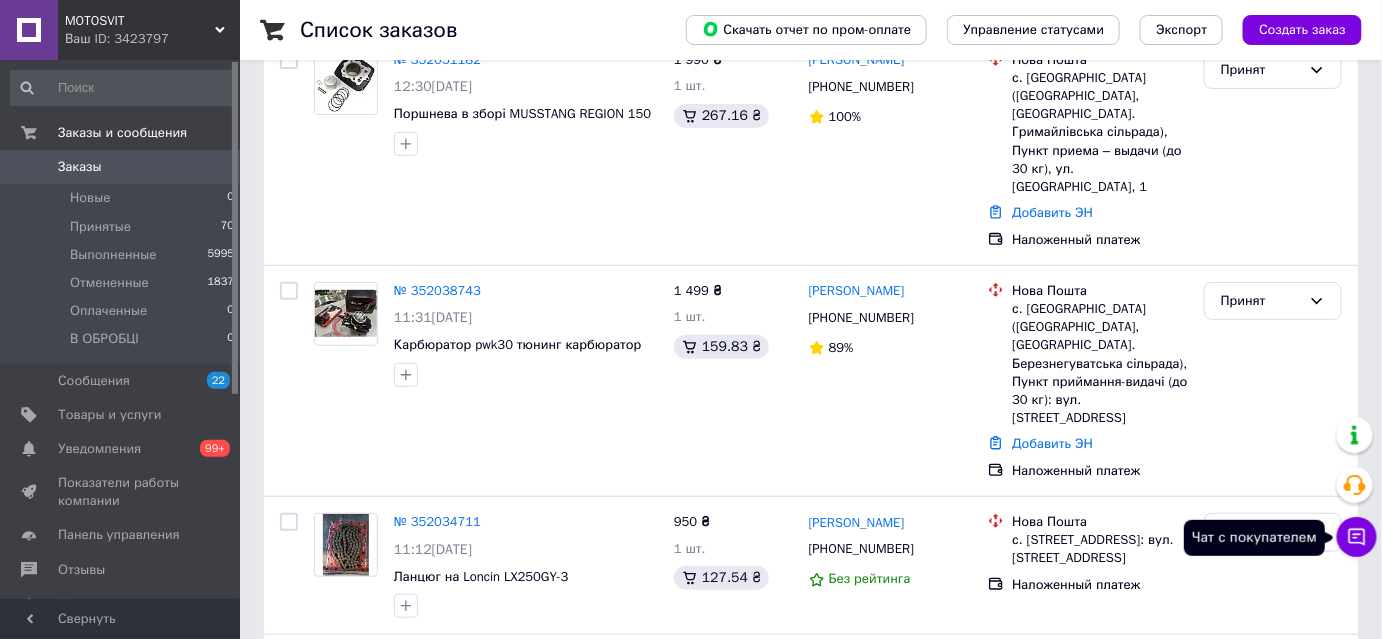 click 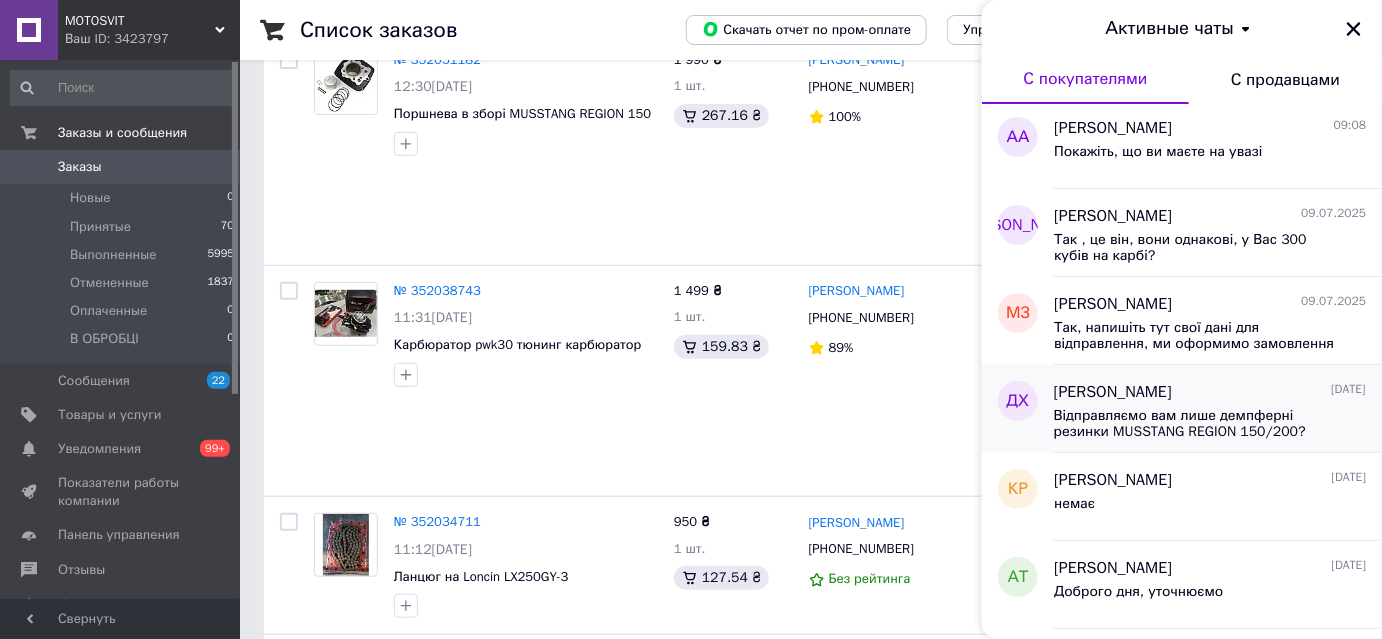 scroll, scrollTop: 181, scrollLeft: 0, axis: vertical 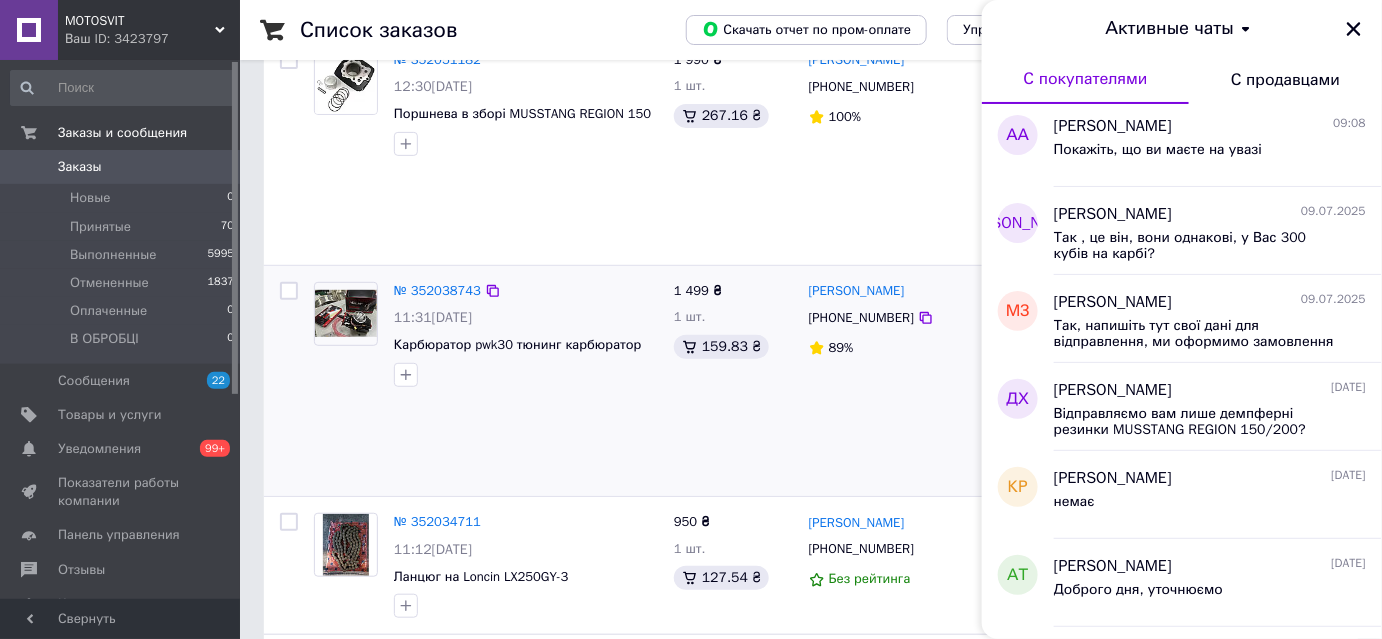click on "[PERSON_NAME] [PHONE_NUMBER] 89%" at bounding box center (891, 381) 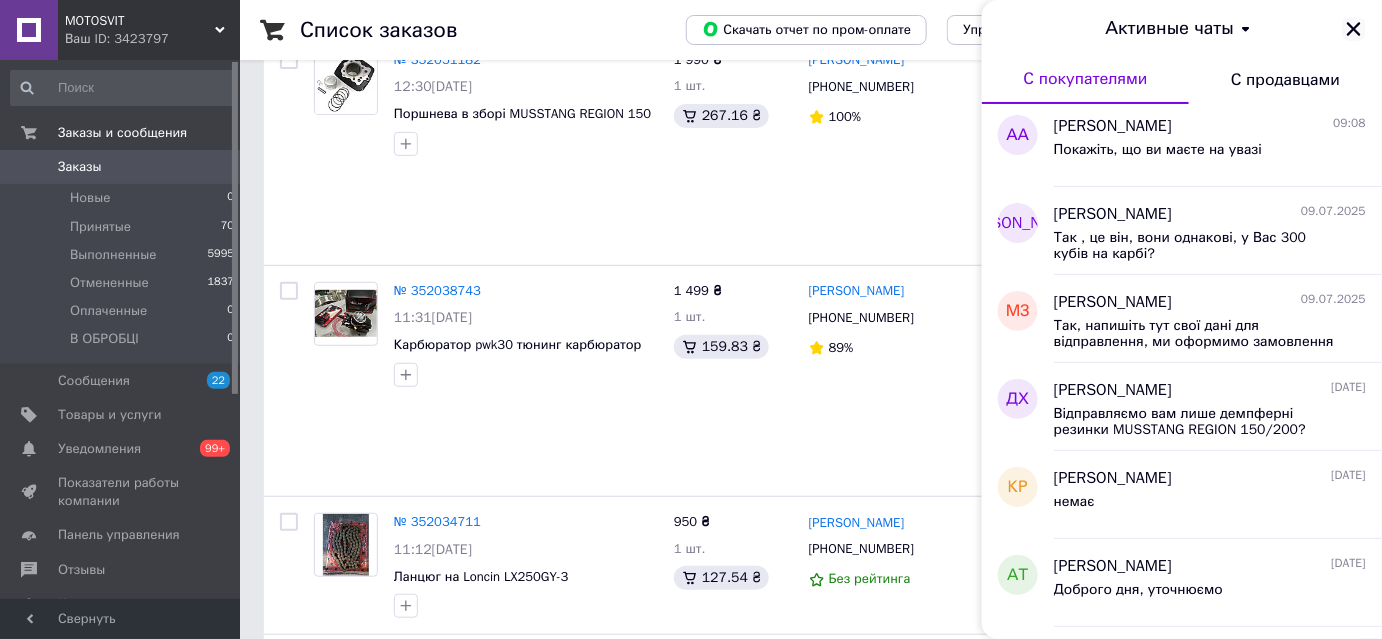 click 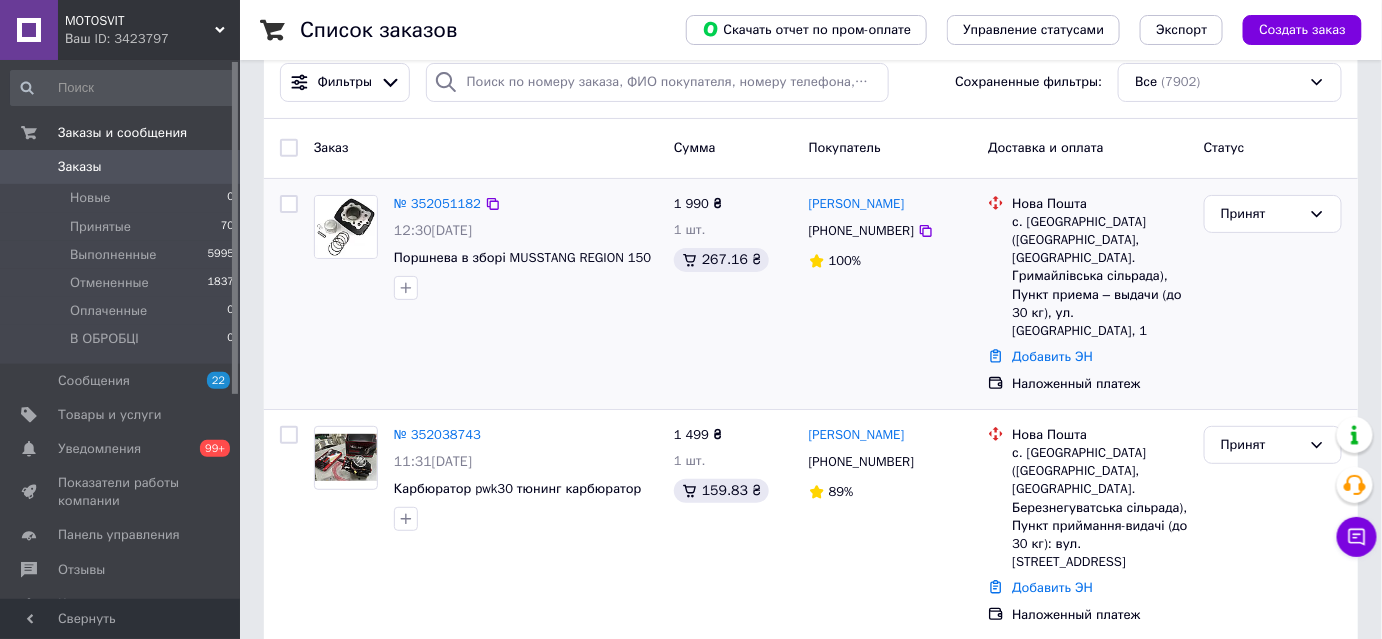 scroll, scrollTop: 0, scrollLeft: 0, axis: both 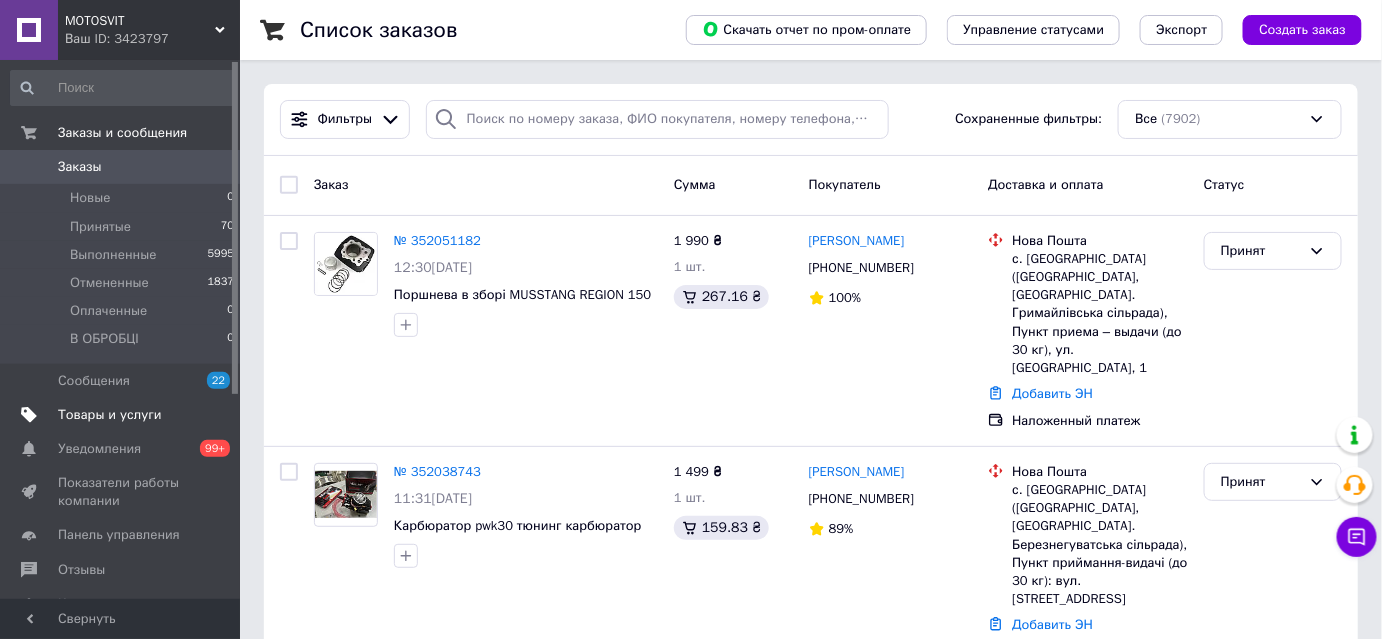 click on "Товары и услуги" at bounding box center (110, 415) 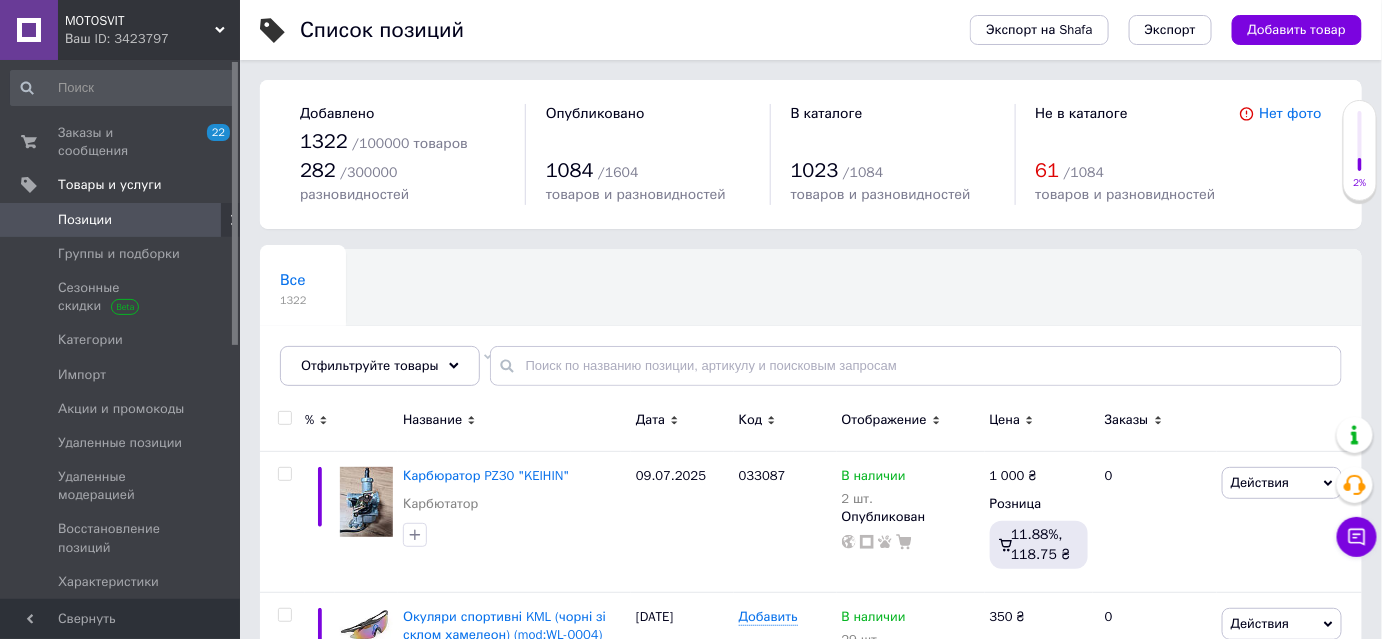 click on "Позиции" at bounding box center [85, 220] 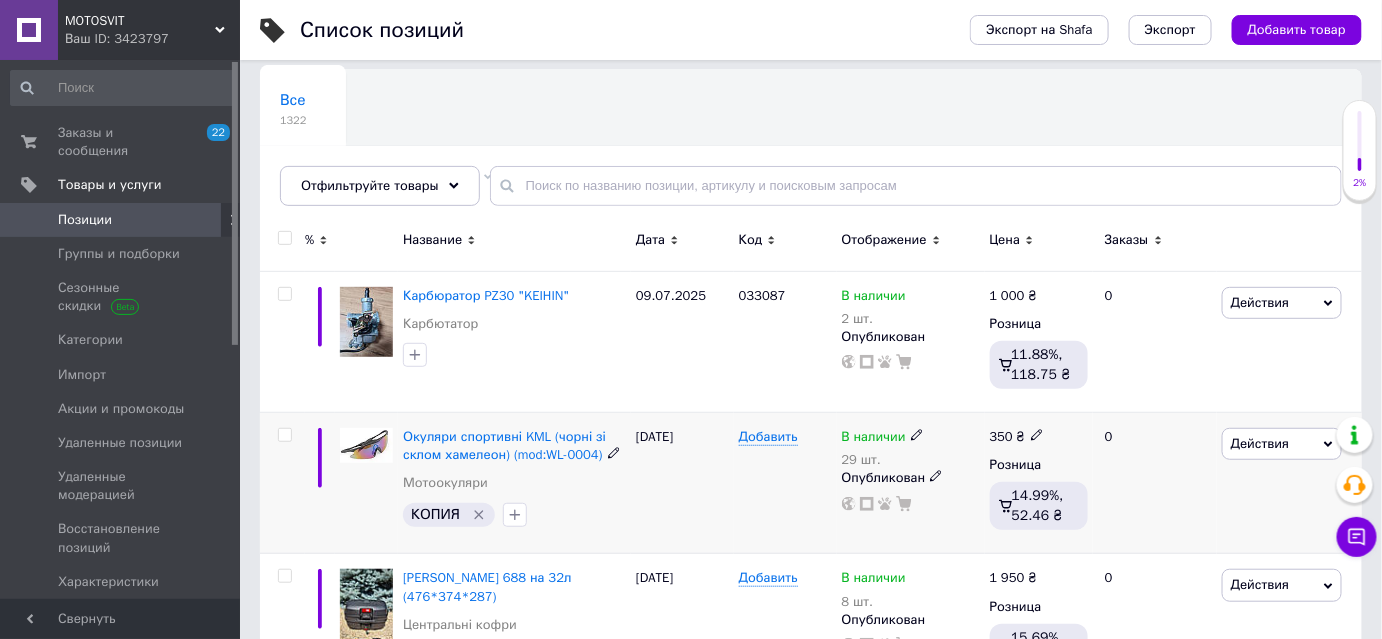 scroll, scrollTop: 272, scrollLeft: 0, axis: vertical 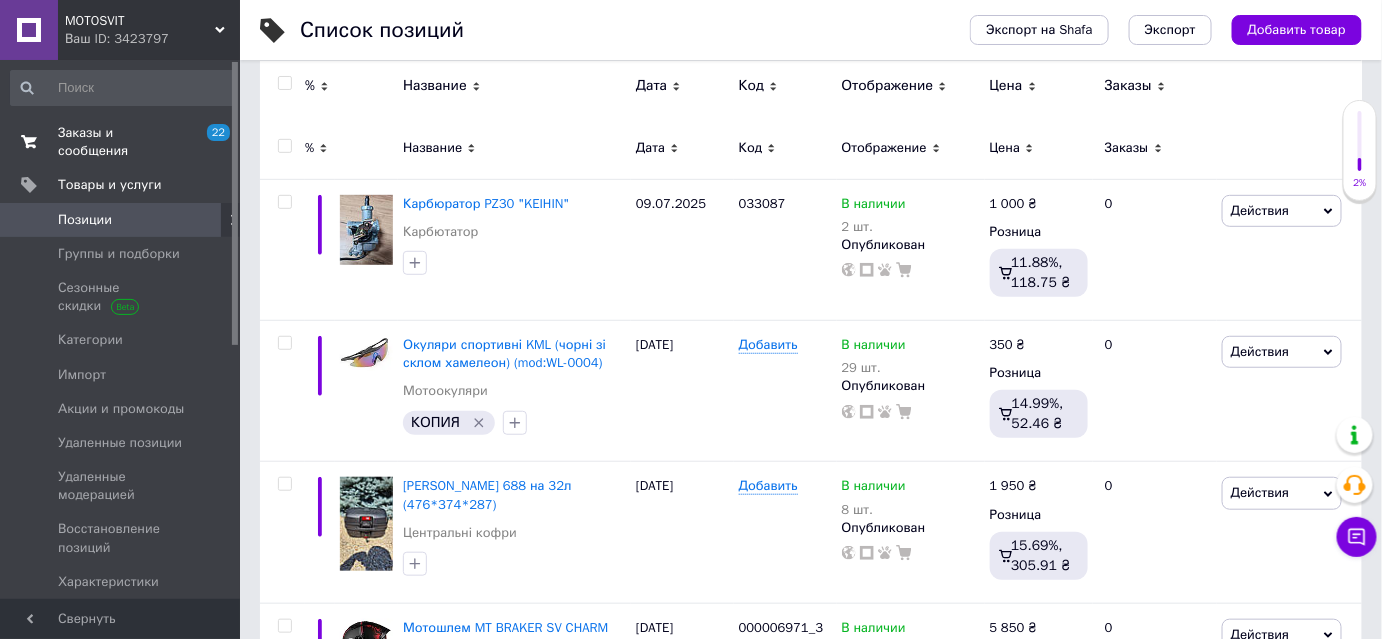 click on "Заказы и сообщения" at bounding box center [121, 142] 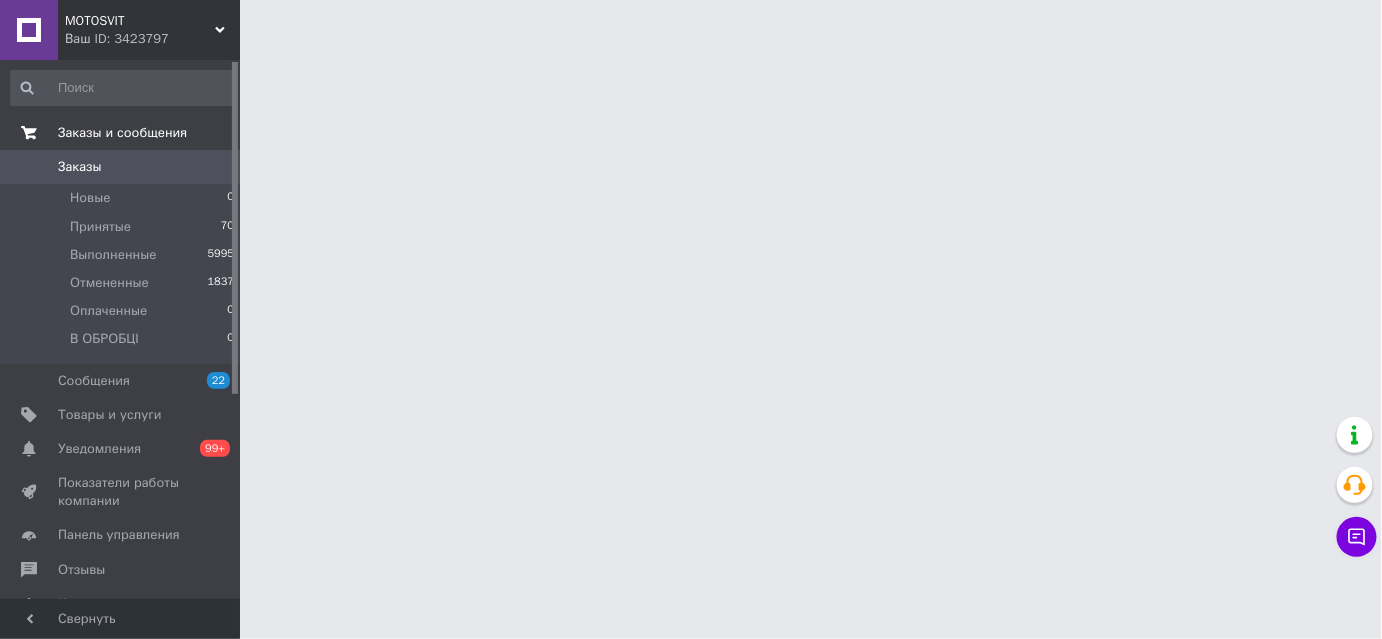 scroll, scrollTop: 0, scrollLeft: 0, axis: both 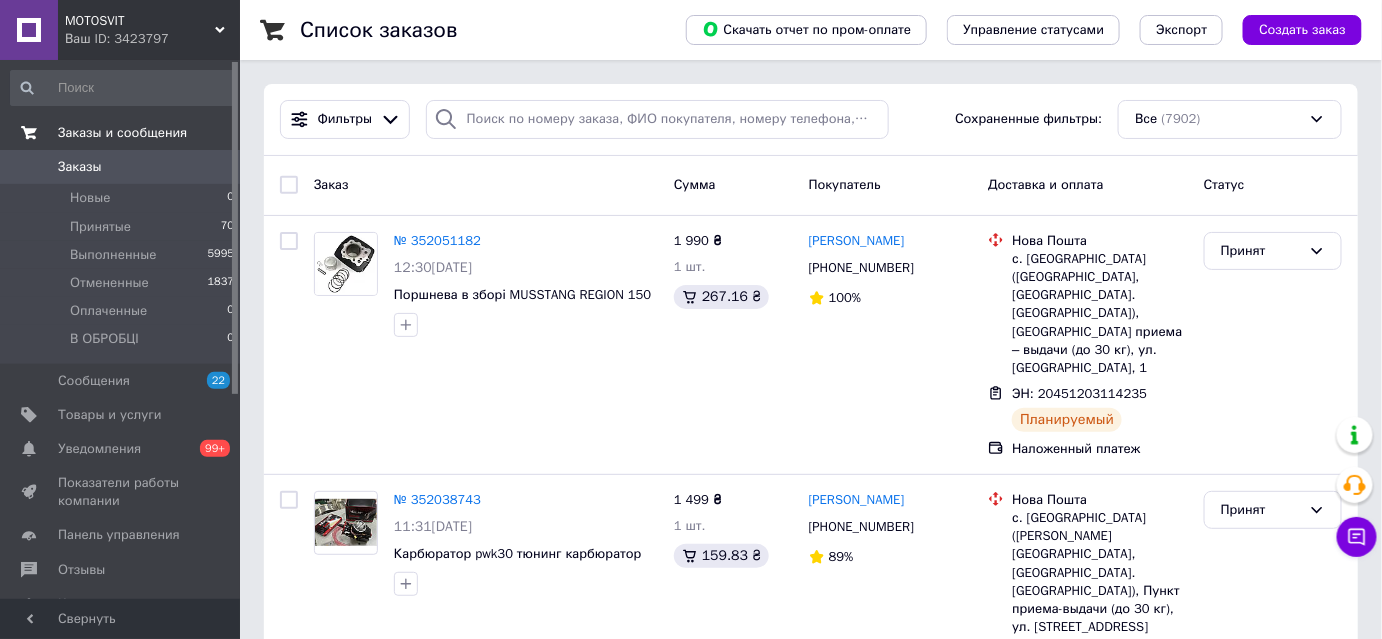 click on "Заказы и сообщения" at bounding box center (122, 133) 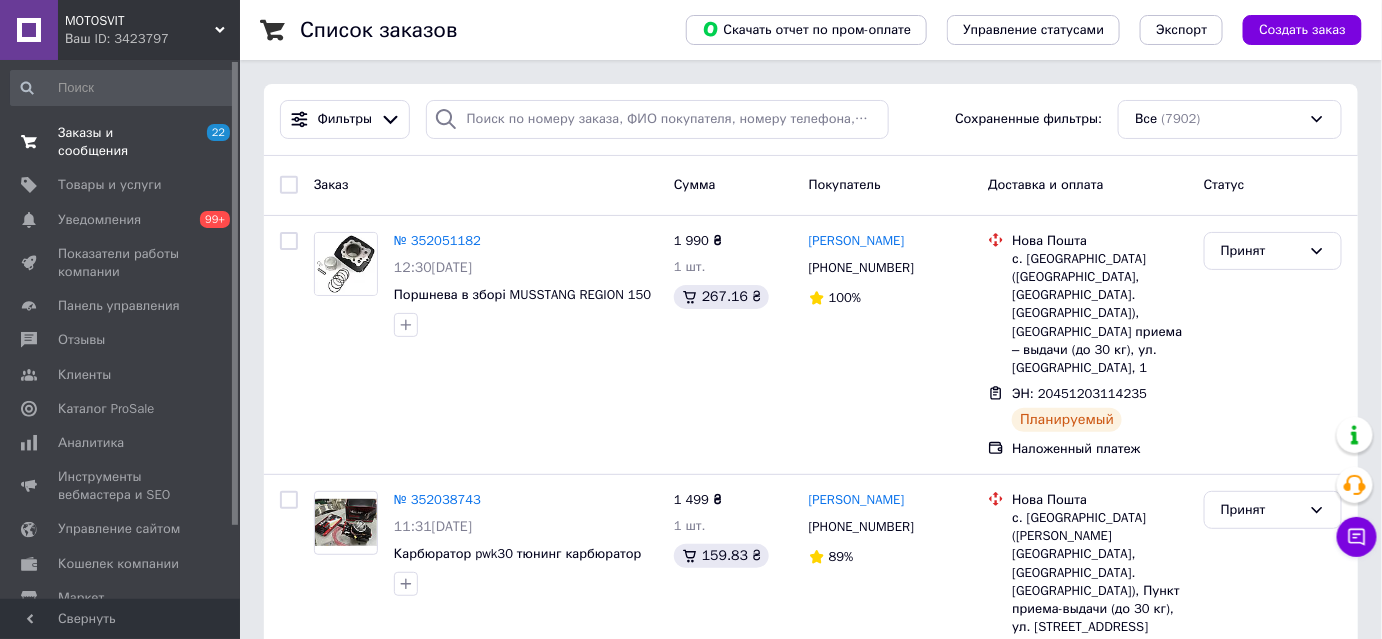 click on "Заказы и сообщения" at bounding box center (121, 142) 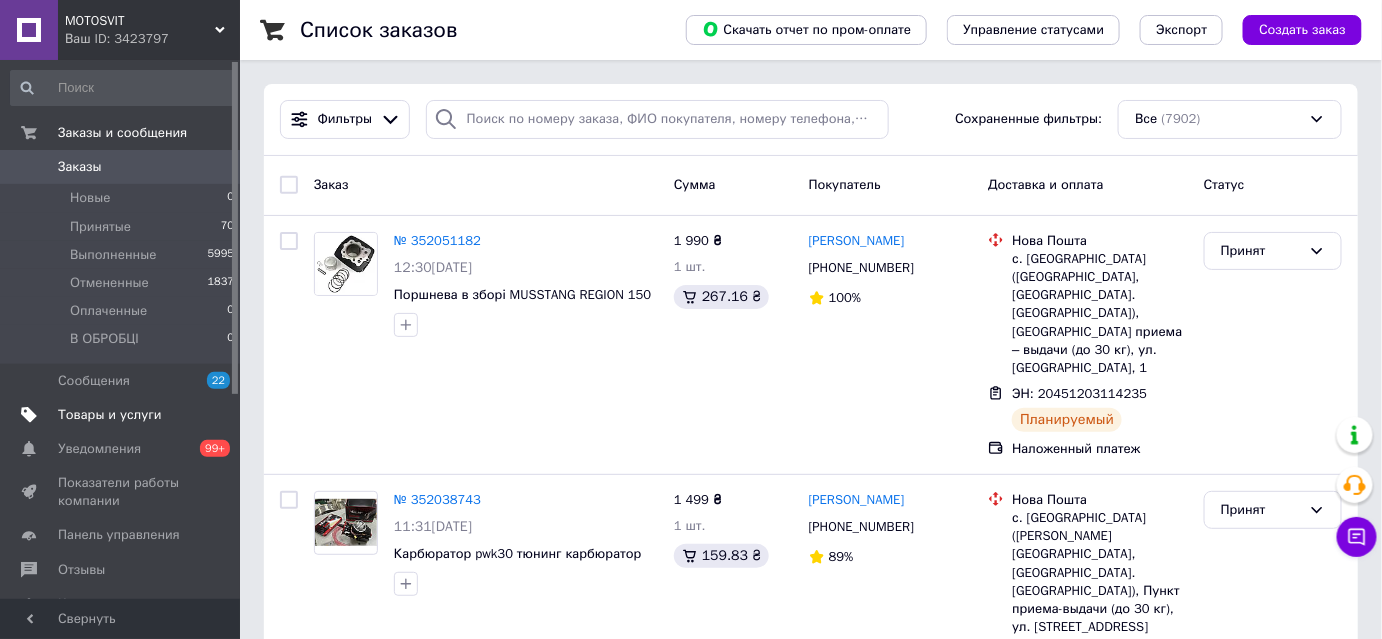 click on "Товары и услуги" at bounding box center (110, 415) 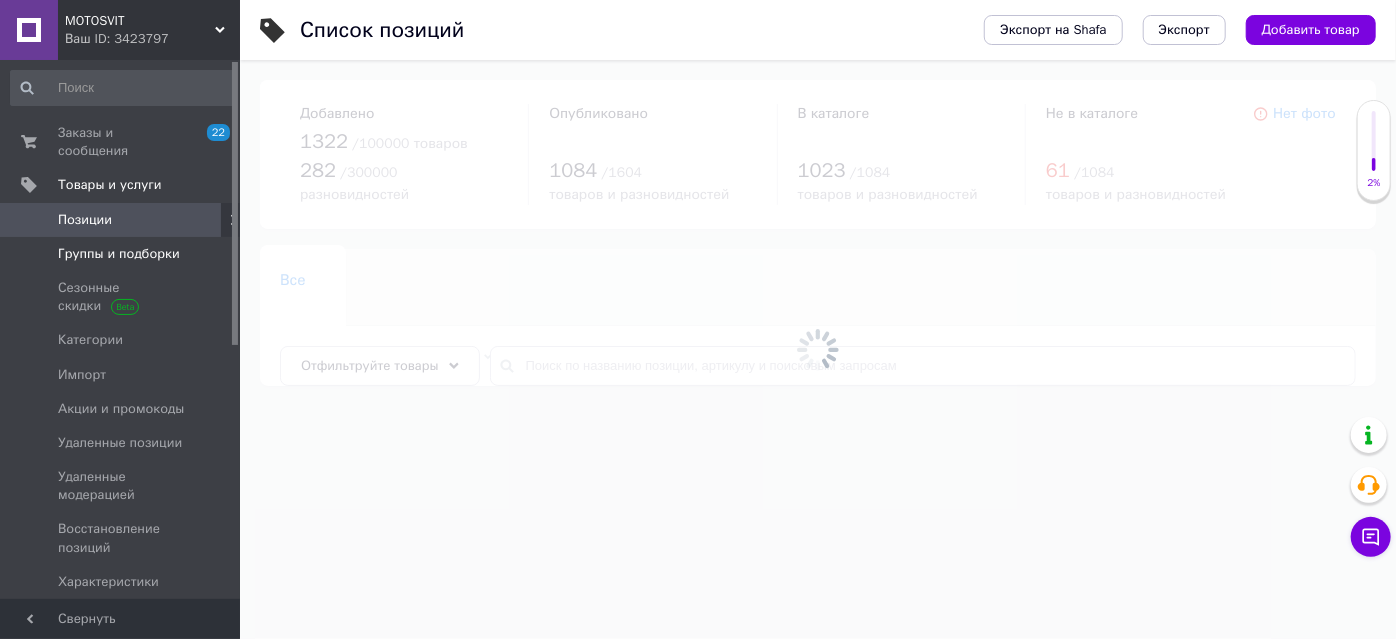 click on "Группы и подборки" at bounding box center [119, 254] 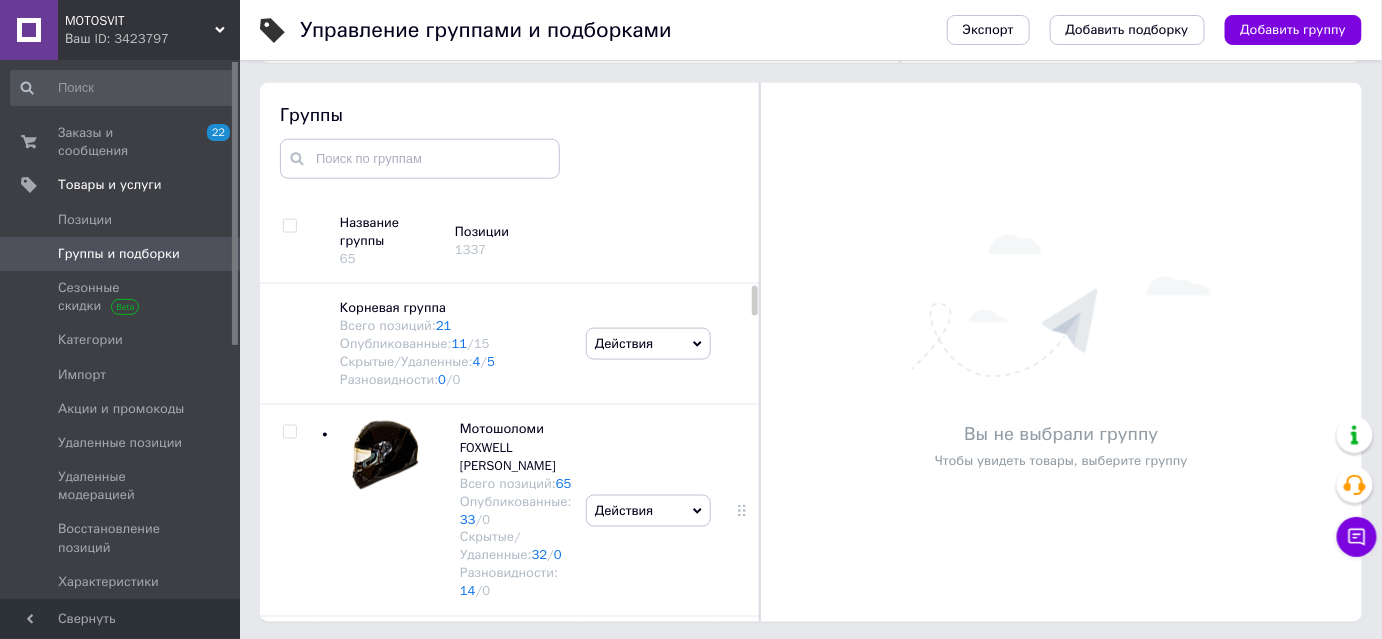 scroll, scrollTop: 733, scrollLeft: 0, axis: vertical 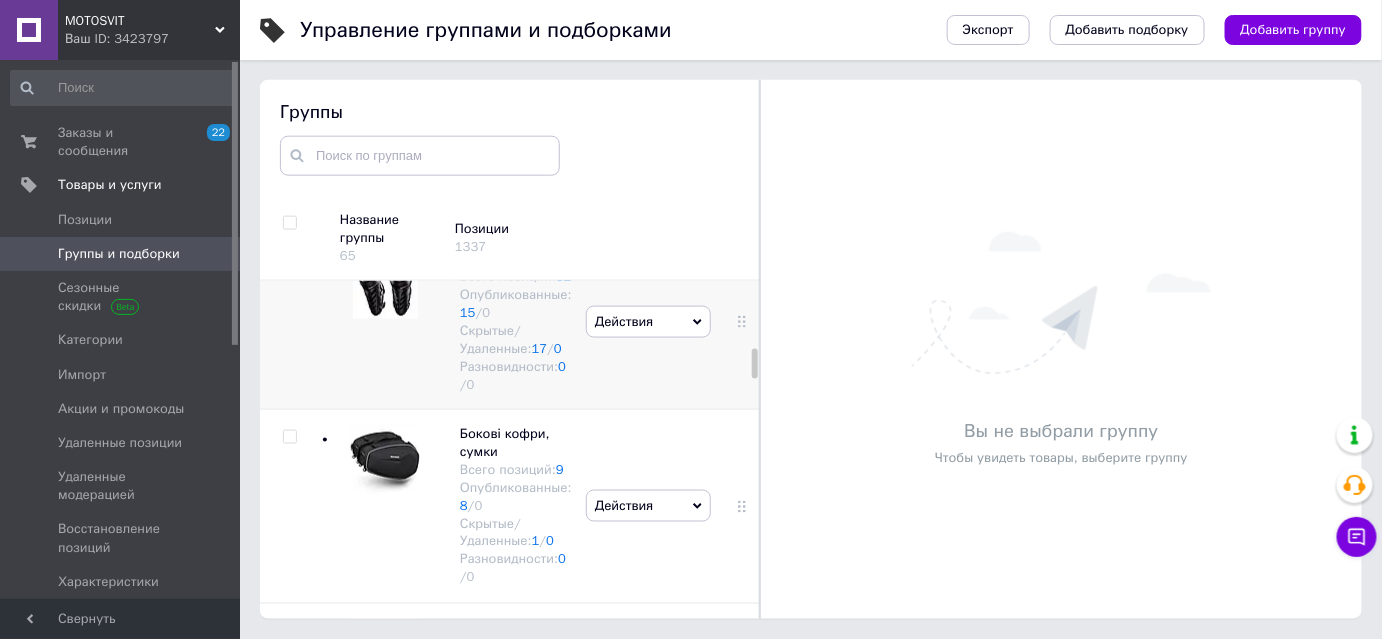 click on "Наколінники" at bounding box center (499, 258) 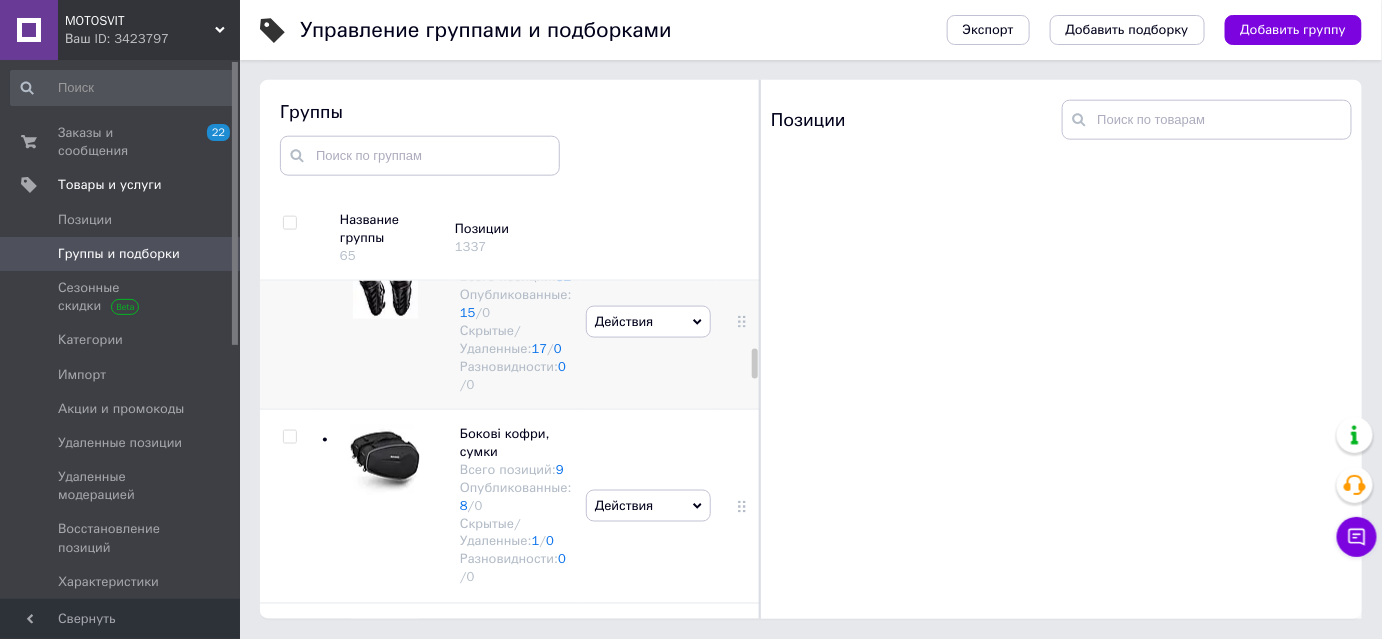 click on "Наколінники" at bounding box center [499, 258] 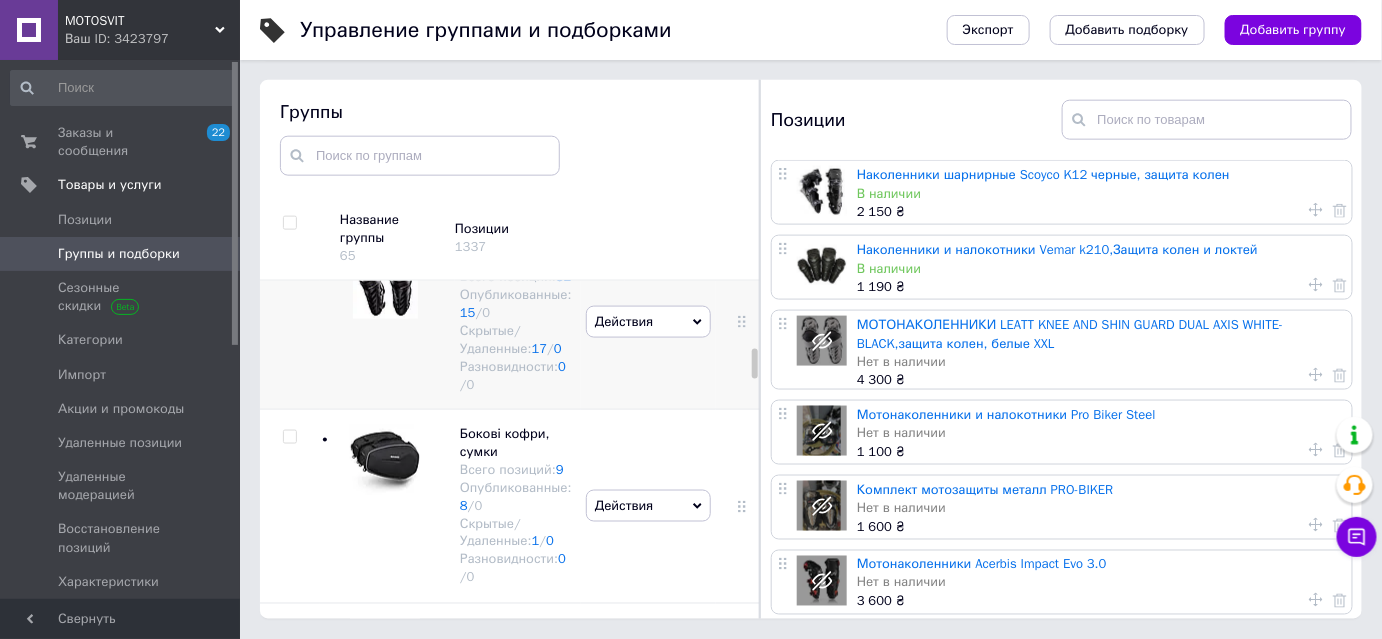 click on "Наколінники" at bounding box center (499, 258) 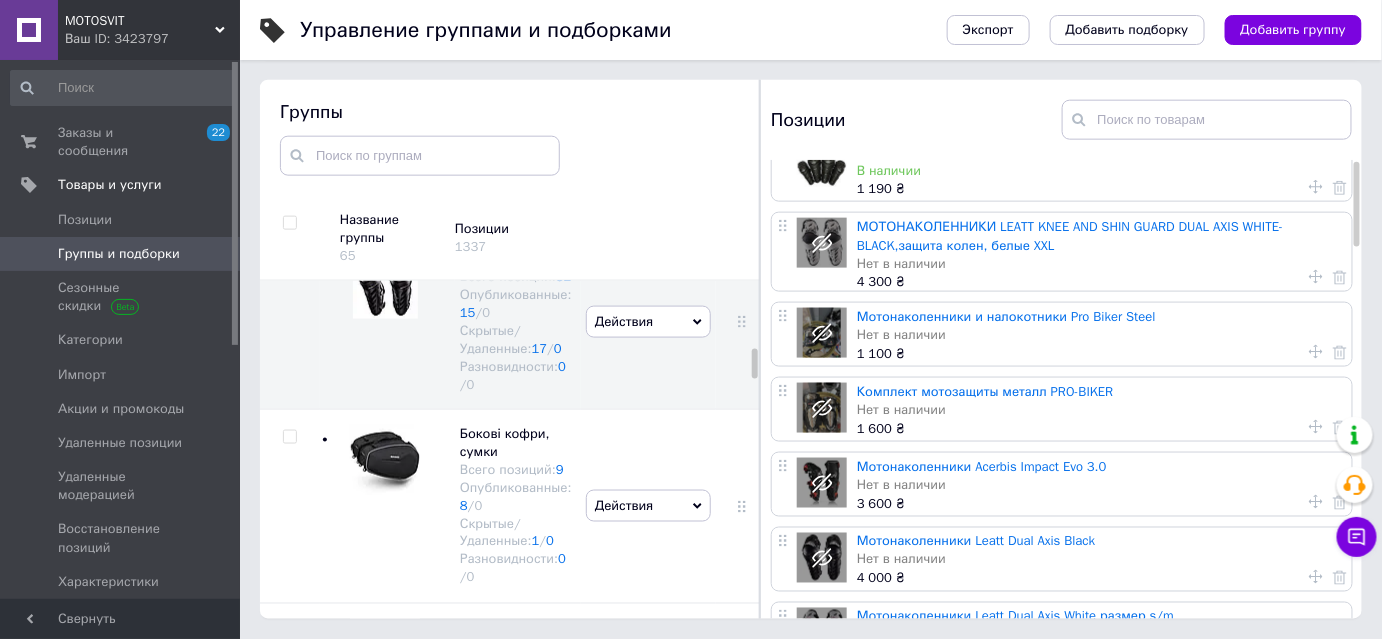 scroll, scrollTop: 0, scrollLeft: 0, axis: both 